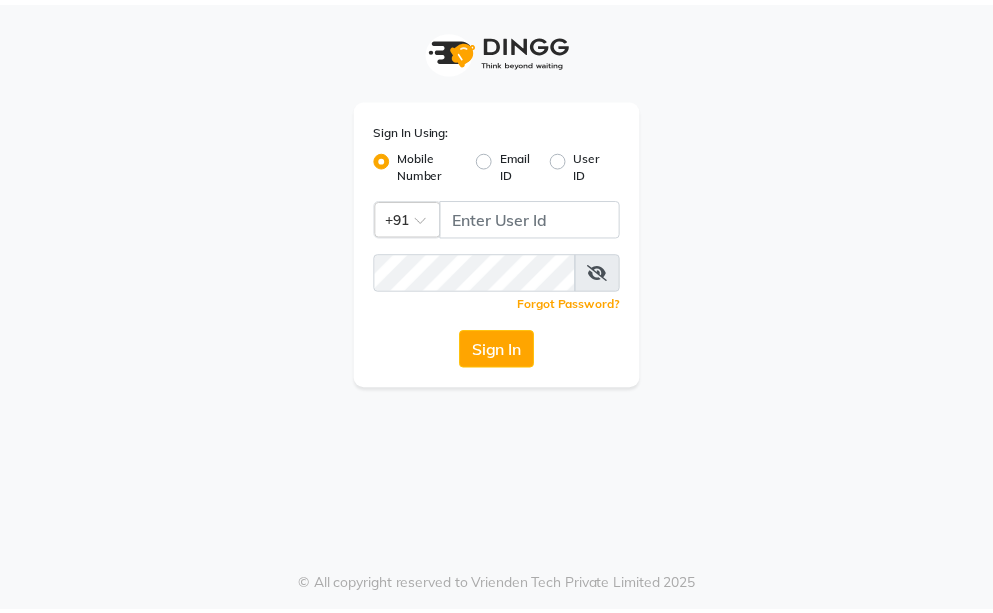 scroll, scrollTop: 0, scrollLeft: 0, axis: both 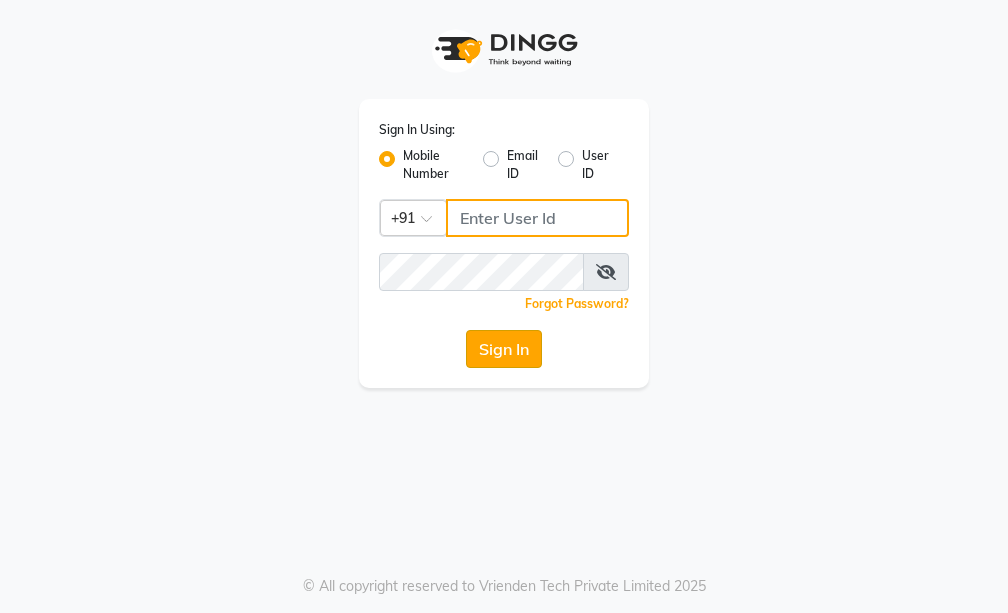type on "7860000795" 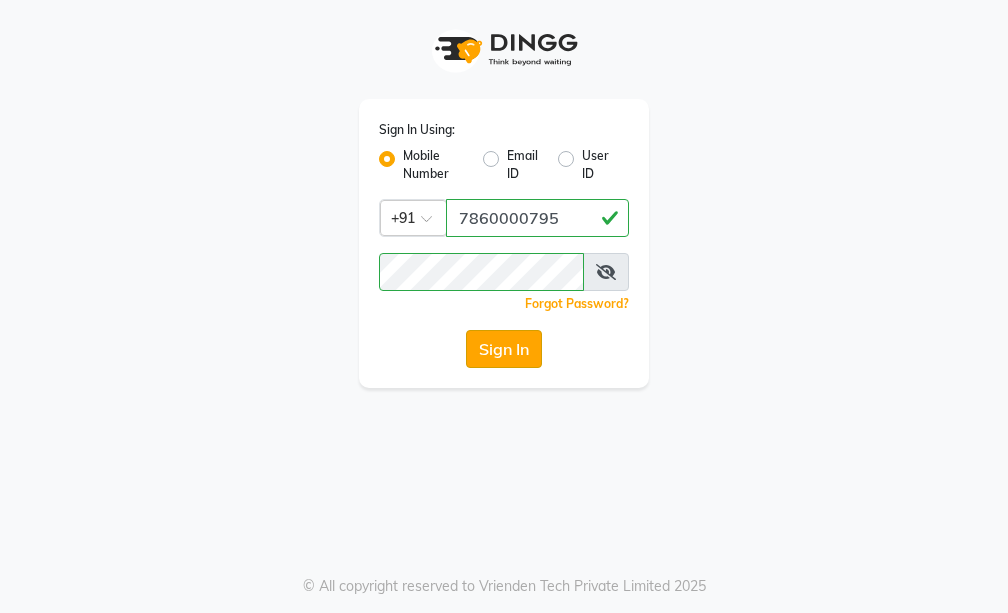 click on "Sign In" 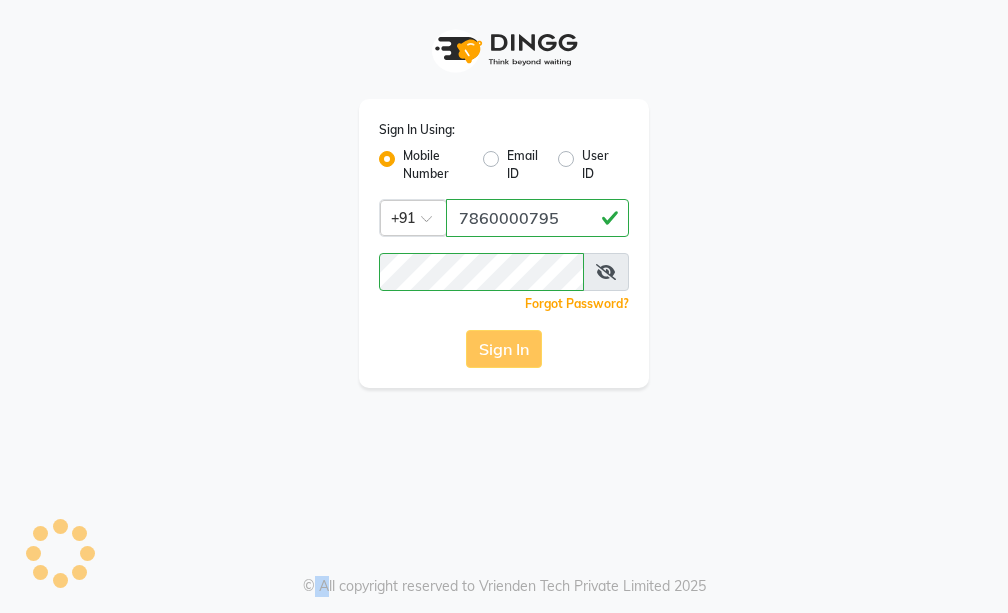 click on "Sign In" 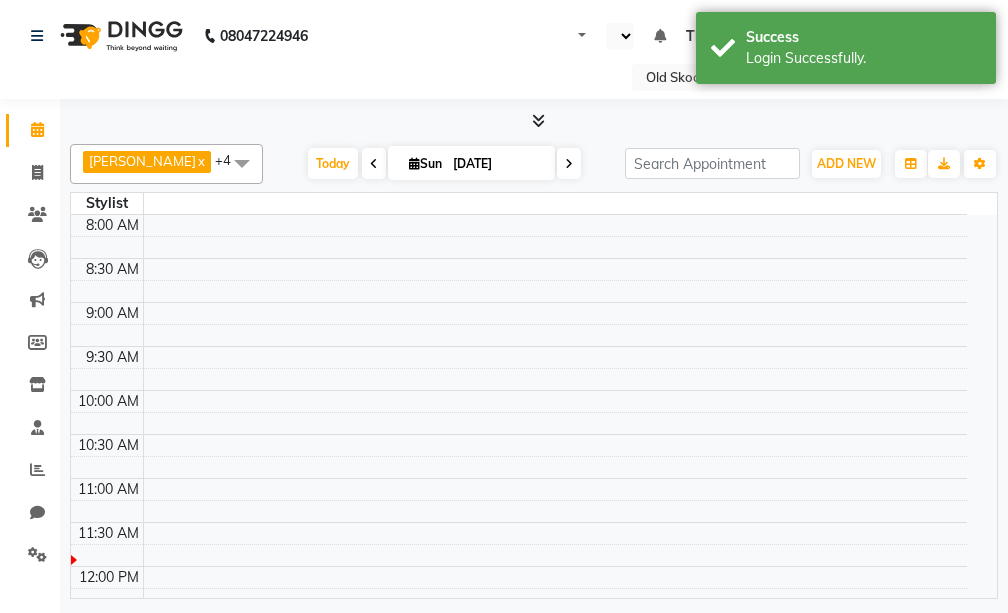 select on "en" 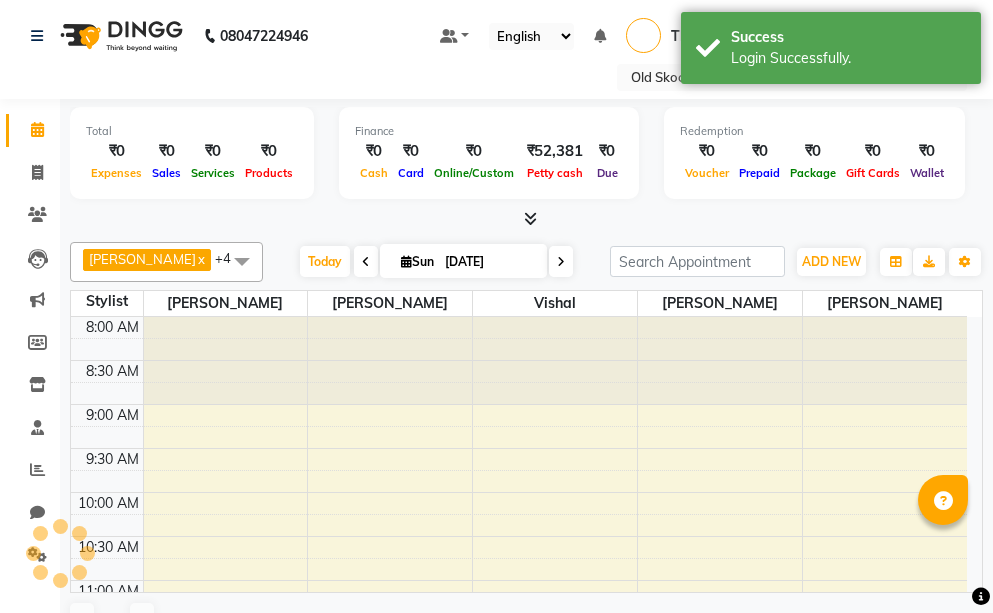 scroll, scrollTop: 265, scrollLeft: 0, axis: vertical 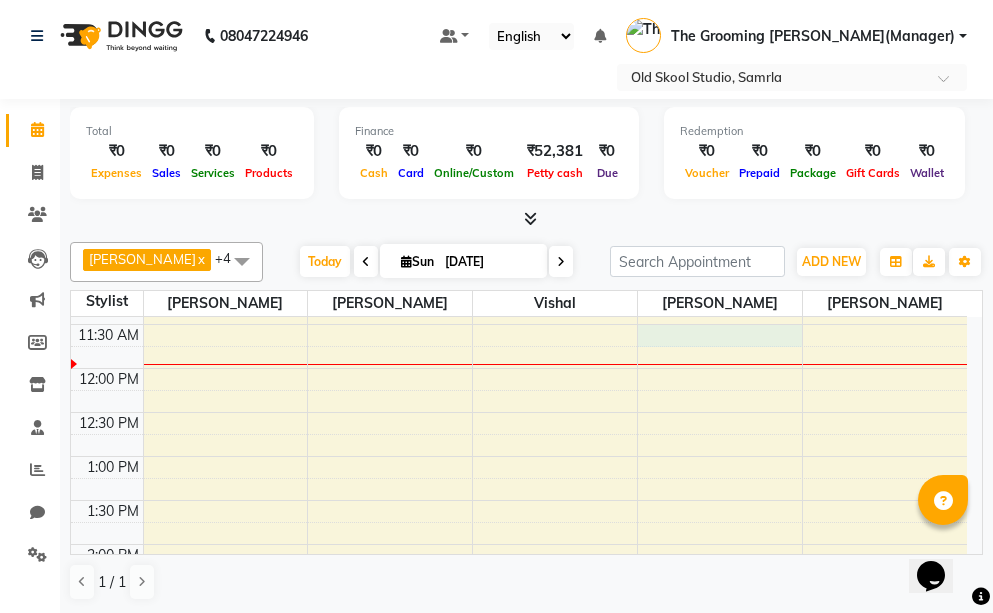 click on "8:00 AM 8:30 AM 9:00 AM 9:30 AM 10:00 AM 10:30 AM 11:00 AM 11:30 AM 12:00 PM 12:30 PM 1:00 PM 1:30 PM 2:00 PM 2:30 PM 3:00 PM 3:30 PM 4:00 PM 4:30 PM 5:00 PM 5:30 PM 6:00 PM 6:30 PM 7:00 PM 7:30 PM 8:00 PM 8:30 PM" at bounding box center [519, 588] 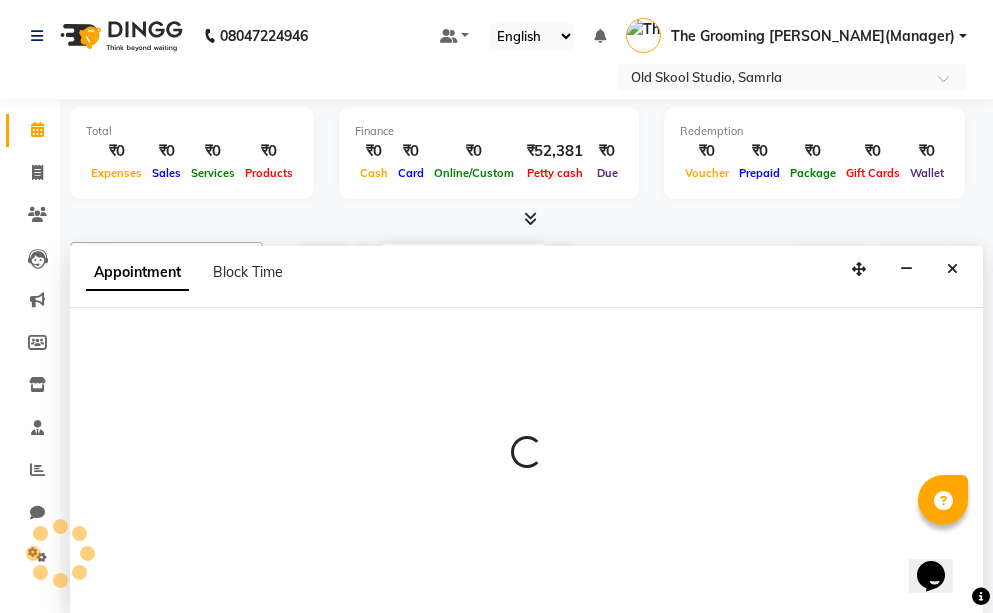 scroll, scrollTop: 1, scrollLeft: 0, axis: vertical 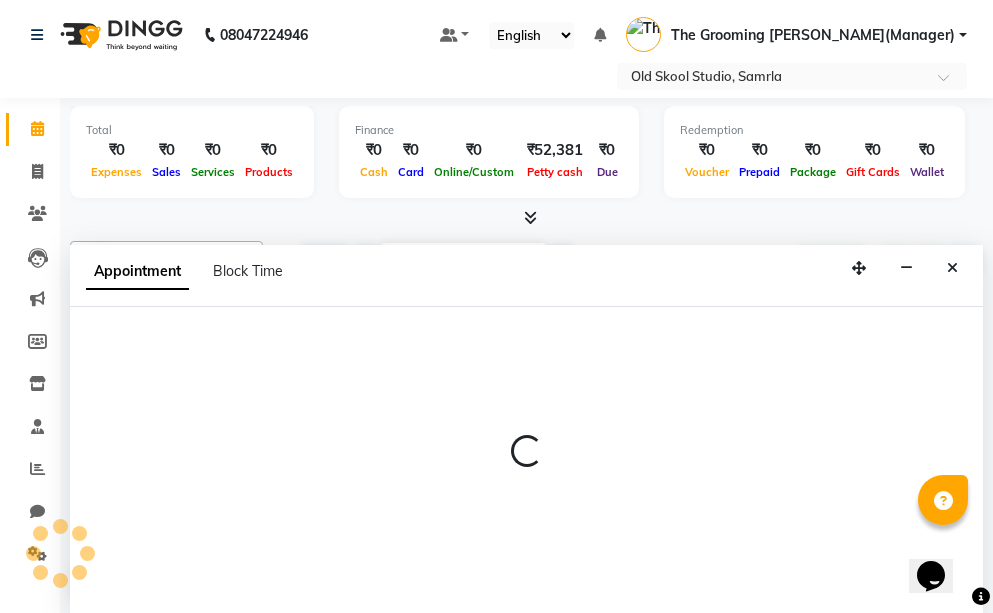 select on "84327" 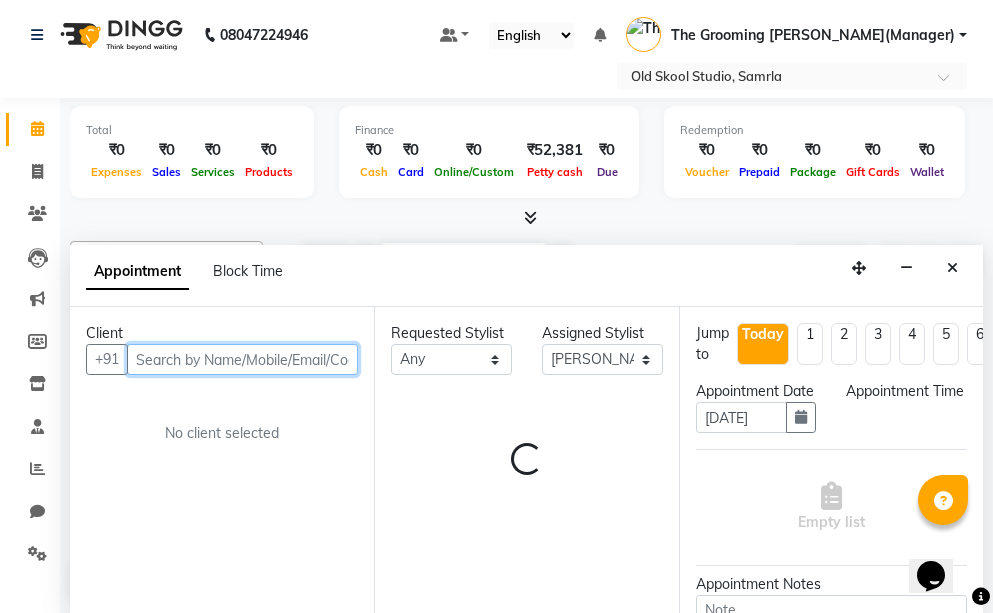 select on "690" 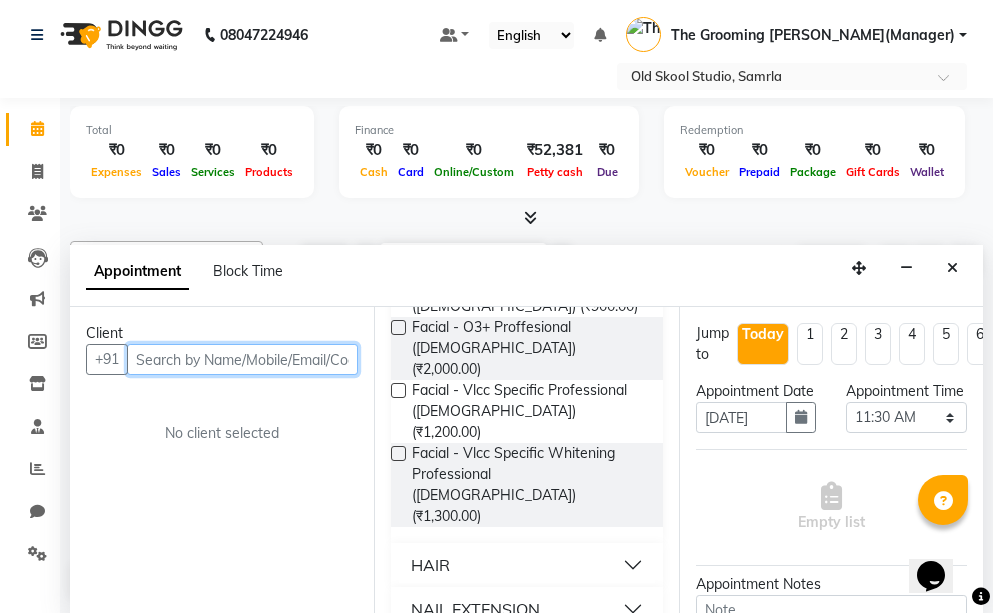 scroll, scrollTop: 800, scrollLeft: 0, axis: vertical 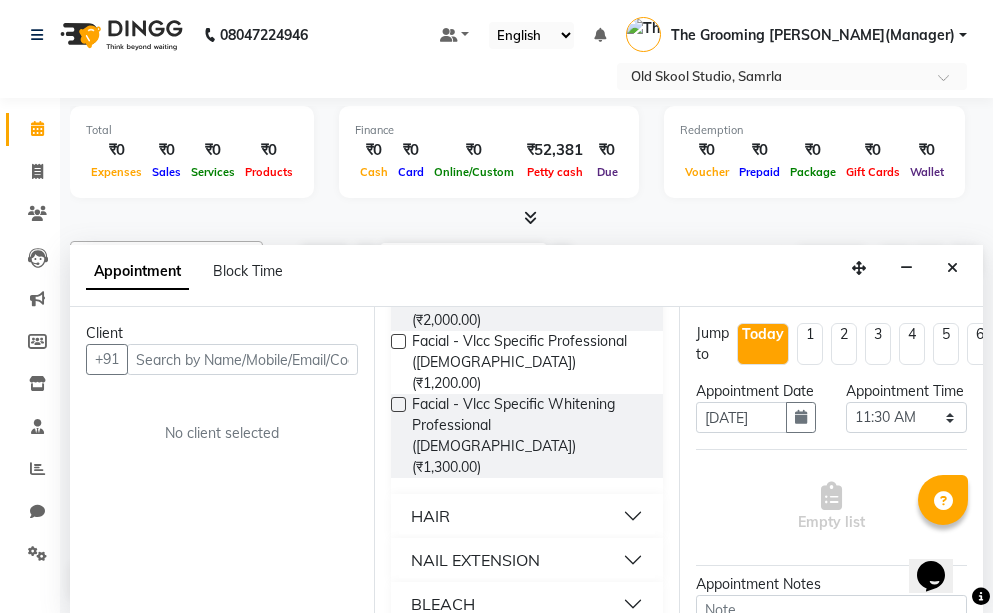 click on "(MANICURE/PEDICURE)" at bounding box center [526, 648] 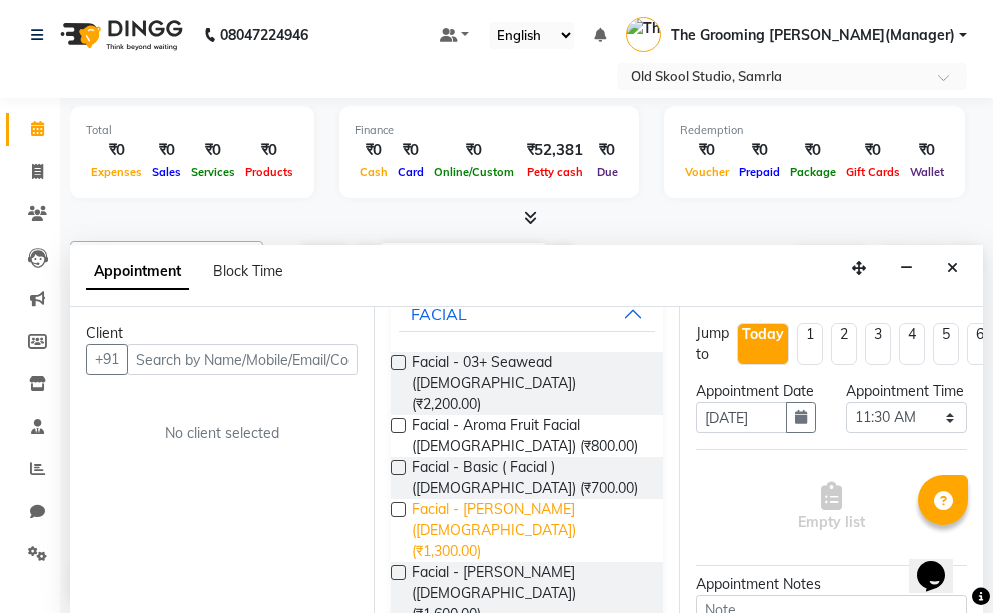 scroll, scrollTop: 0, scrollLeft: 0, axis: both 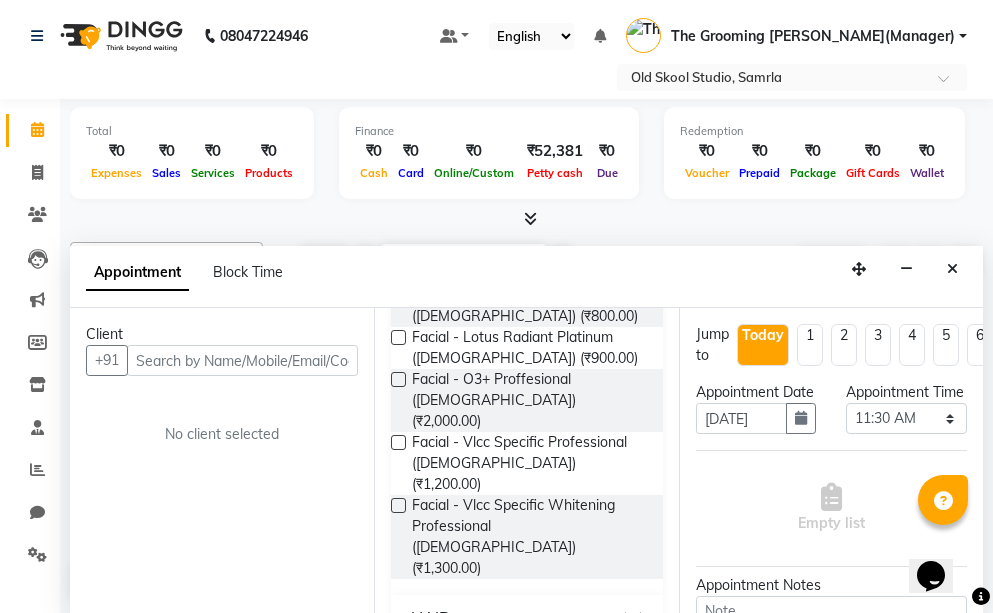 click on "HAIR" at bounding box center [526, 617] 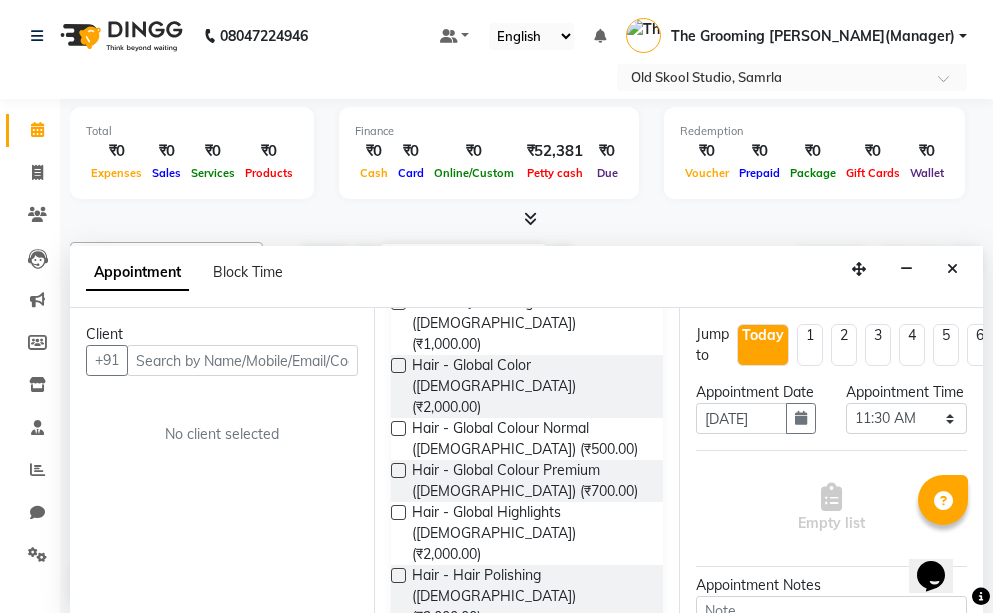 scroll, scrollTop: 1700, scrollLeft: 0, axis: vertical 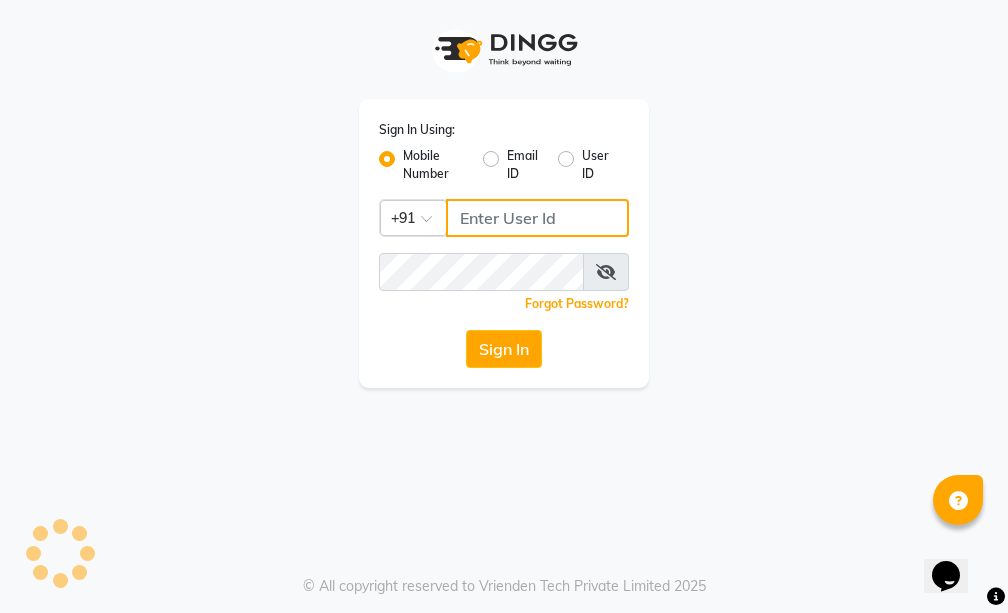 type on "7860000795" 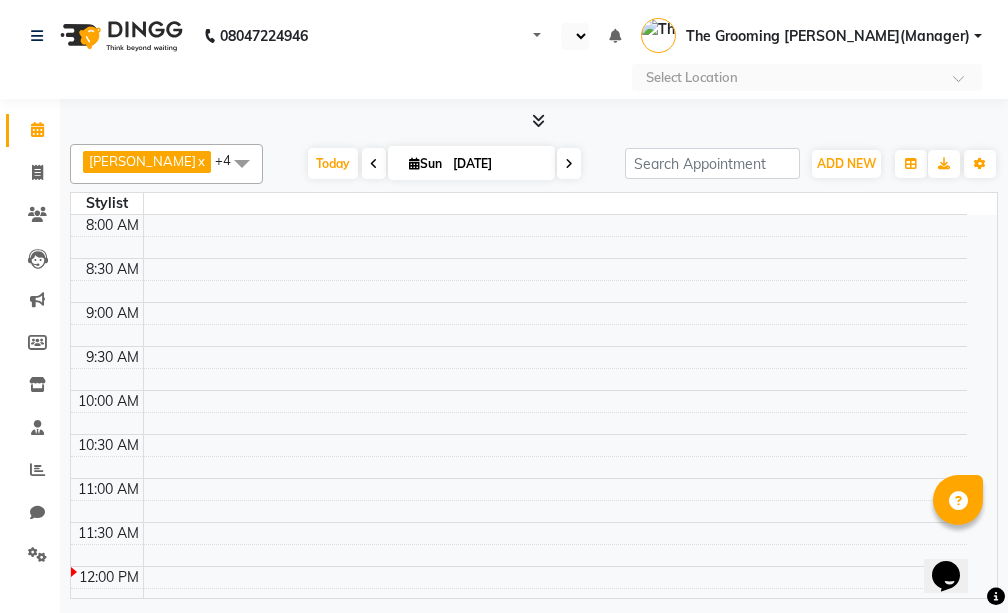 select on "en" 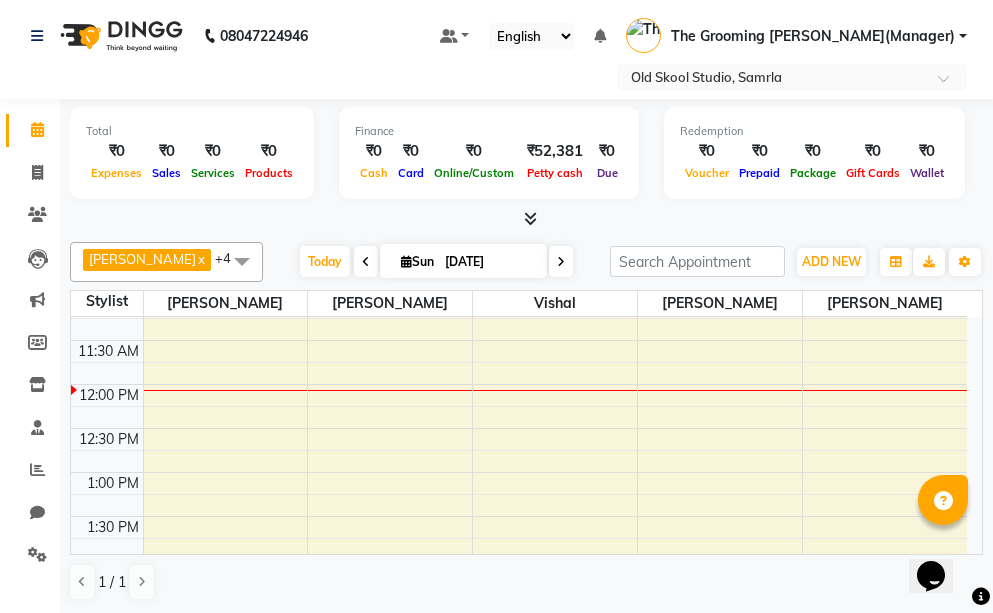 scroll, scrollTop: 253, scrollLeft: 0, axis: vertical 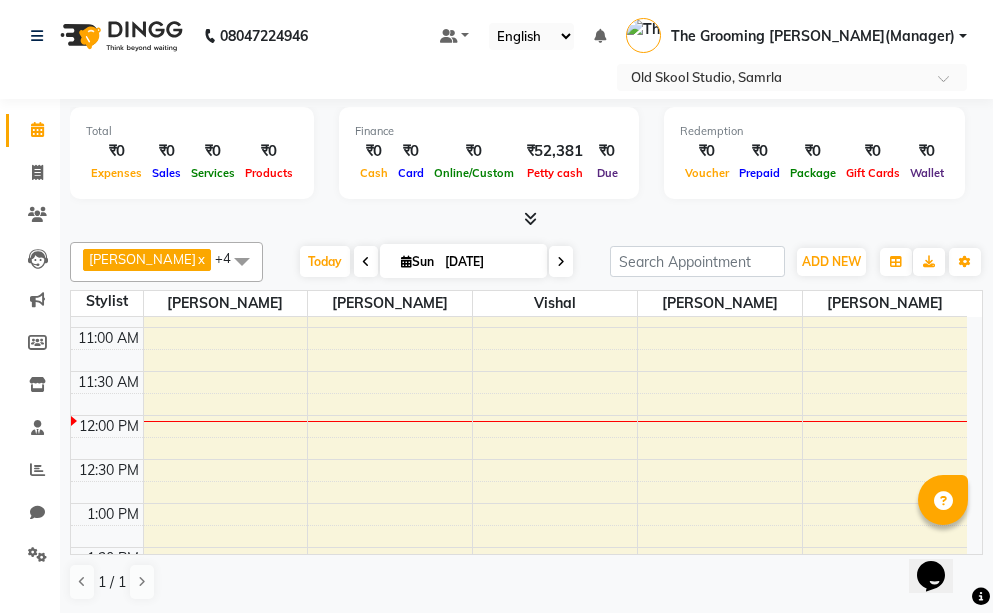 click on "8:00 AM 8:30 AM 9:00 AM 9:30 AM 10:00 AM 10:30 AM 11:00 AM 11:30 AM 12:00 PM 12:30 PM 1:00 PM 1:30 PM 2:00 PM 2:30 PM 3:00 PM 3:30 PM 4:00 PM 4:30 PM 5:00 PM 5:30 PM 6:00 PM 6:30 PM 7:00 PM 7:30 PM 8:00 PM 8:30 PM" at bounding box center (519, 635) 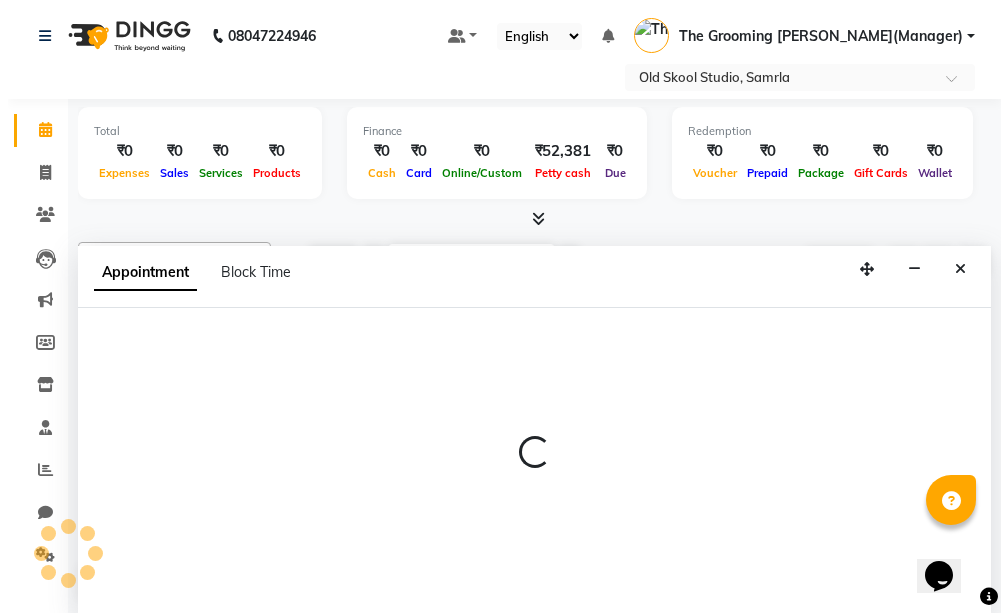 scroll, scrollTop: 1, scrollLeft: 0, axis: vertical 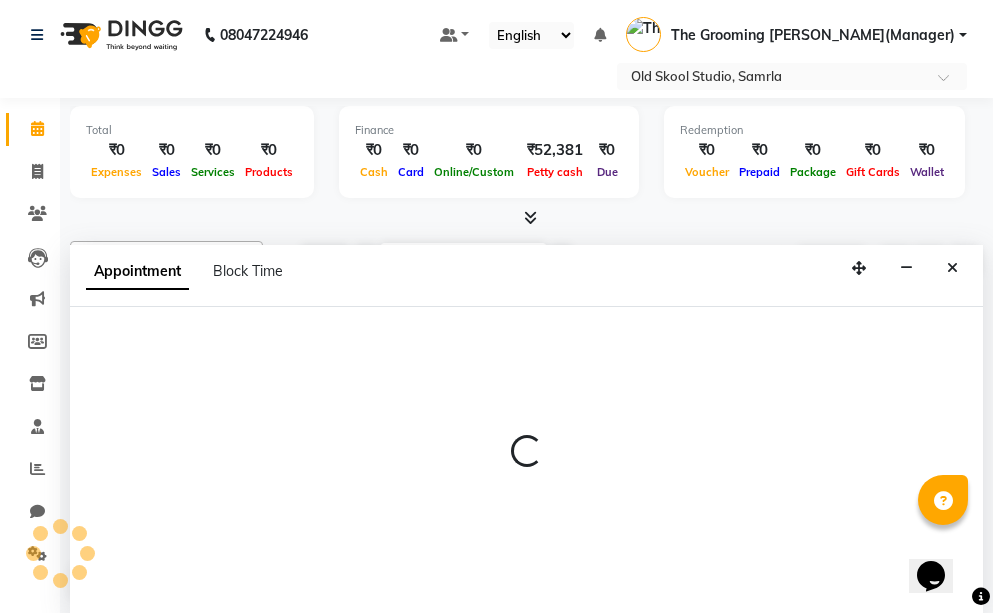 select on "84326" 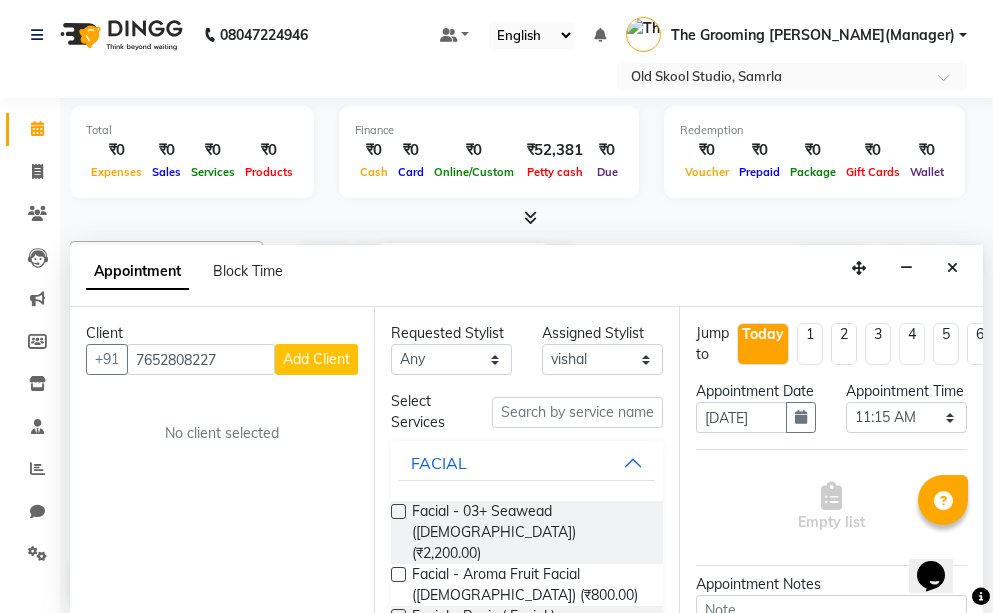 type on "7652808227" 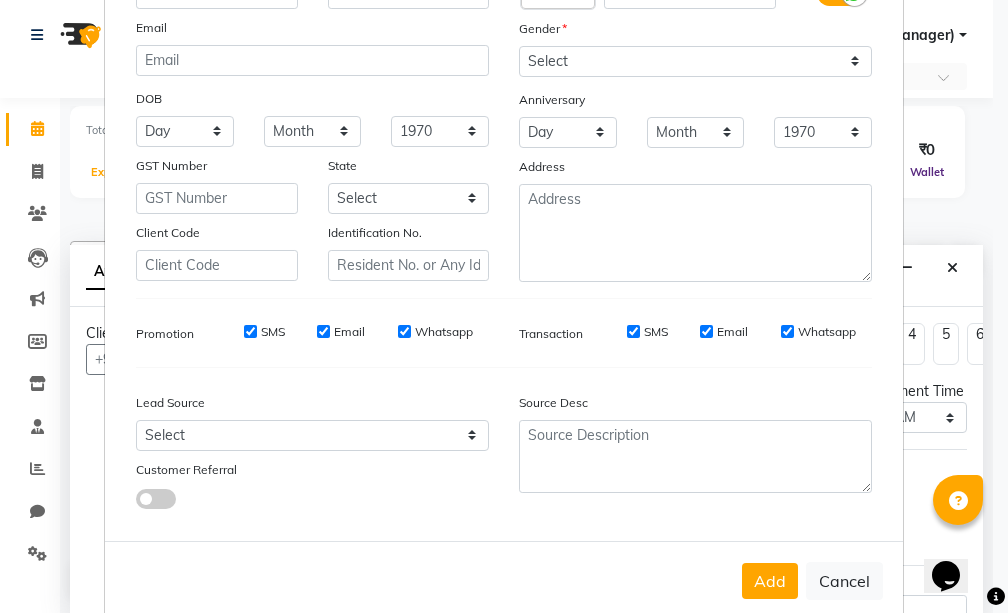 scroll, scrollTop: 236, scrollLeft: 0, axis: vertical 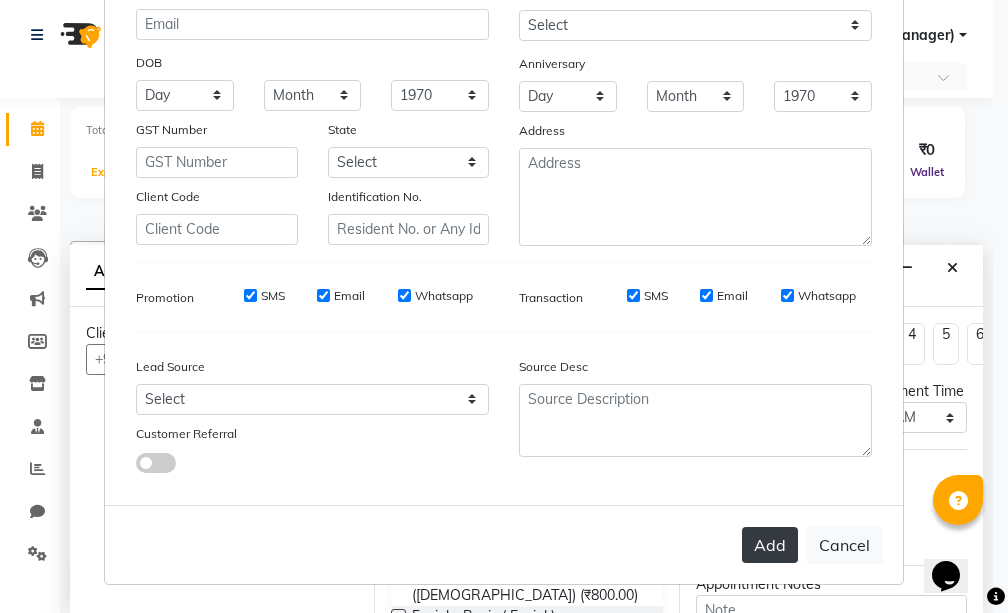 type on "harman" 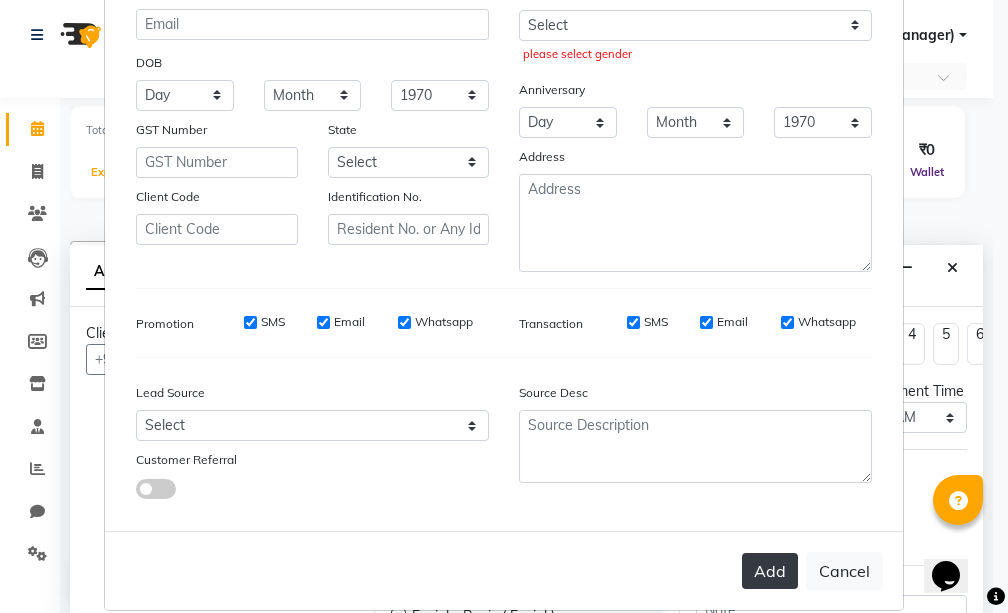 click on "Add" at bounding box center (770, 571) 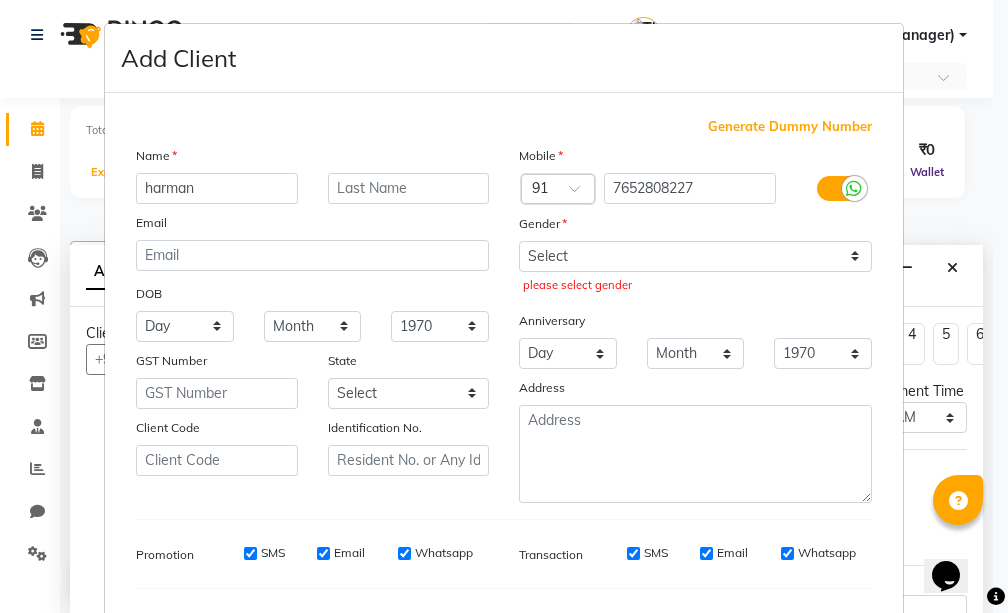 scroll, scrollTop: 0, scrollLeft: 0, axis: both 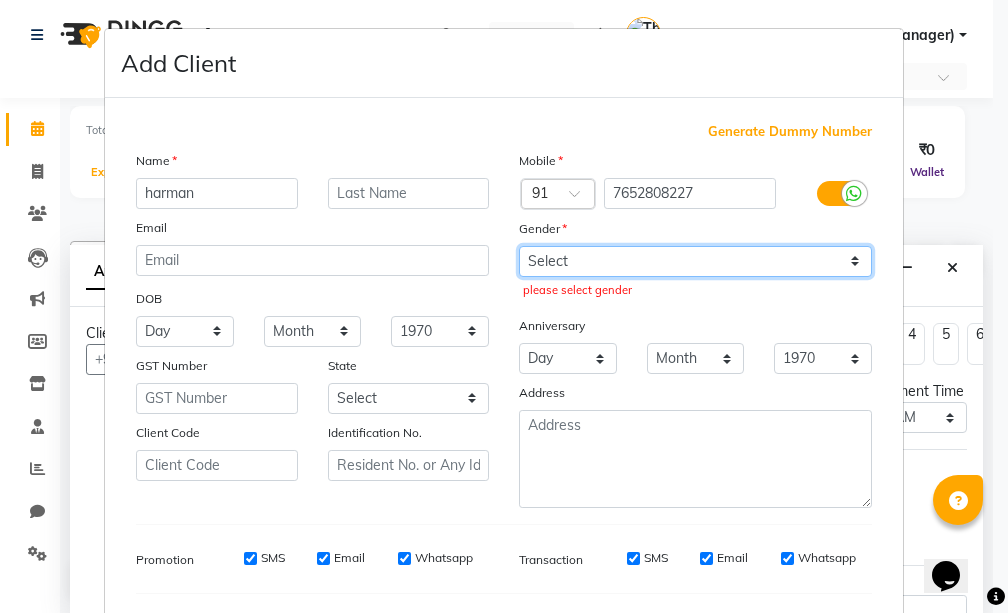 click on "Select [DEMOGRAPHIC_DATA] [DEMOGRAPHIC_DATA] Other Prefer Not To Say" at bounding box center (695, 261) 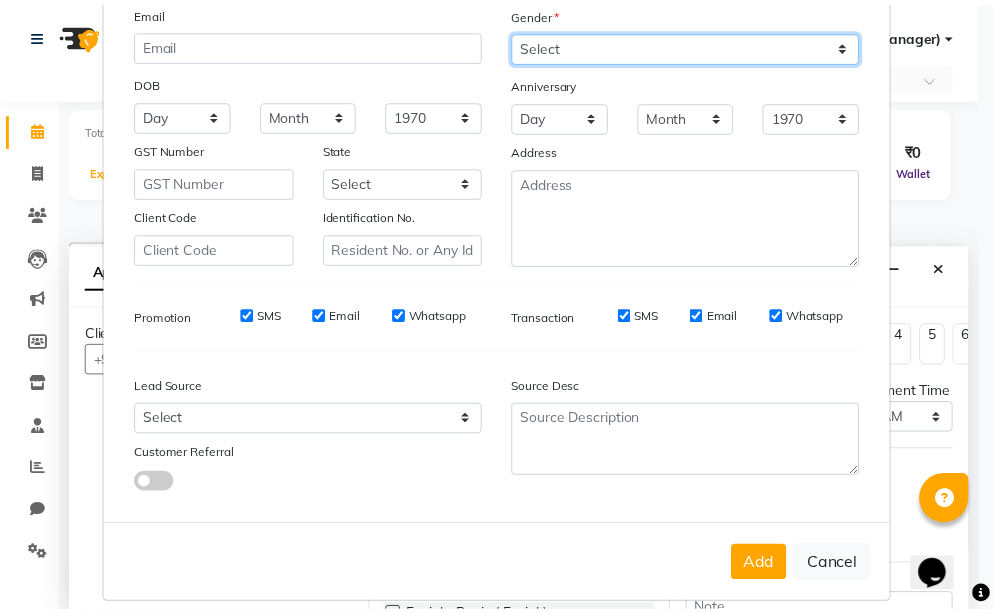 scroll, scrollTop: 236, scrollLeft: 0, axis: vertical 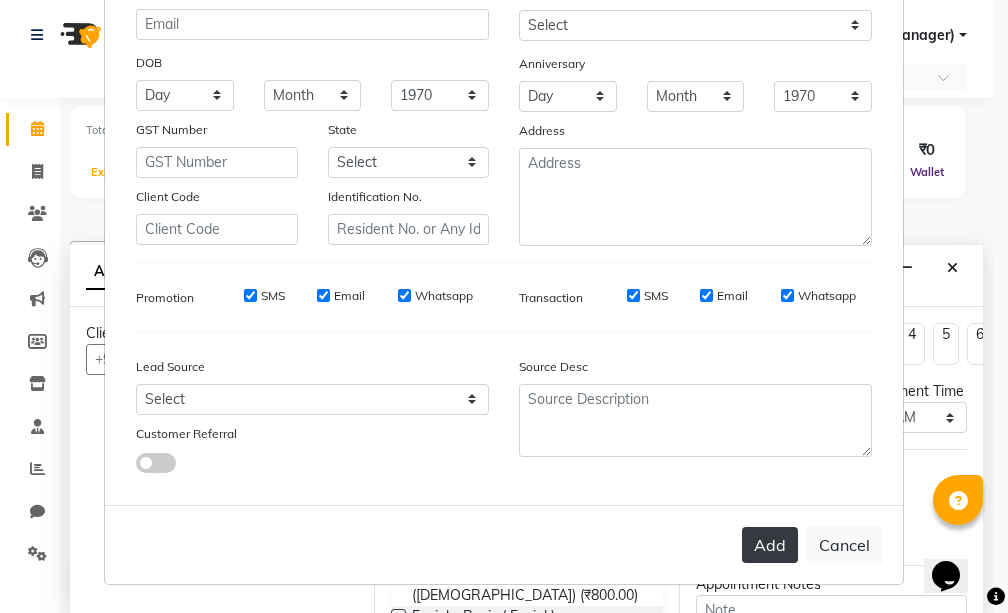 click on "Add" at bounding box center [770, 545] 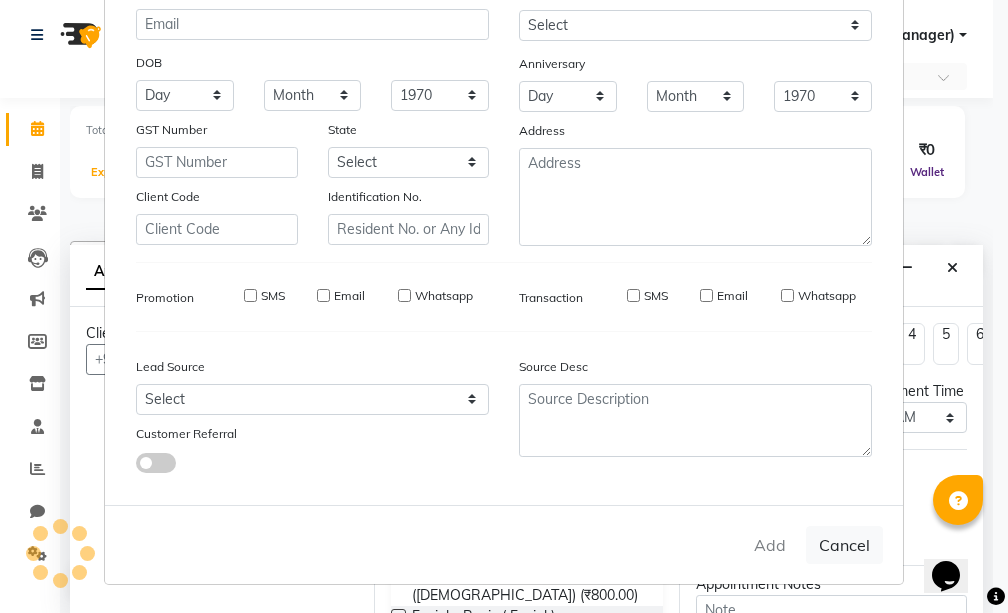 type 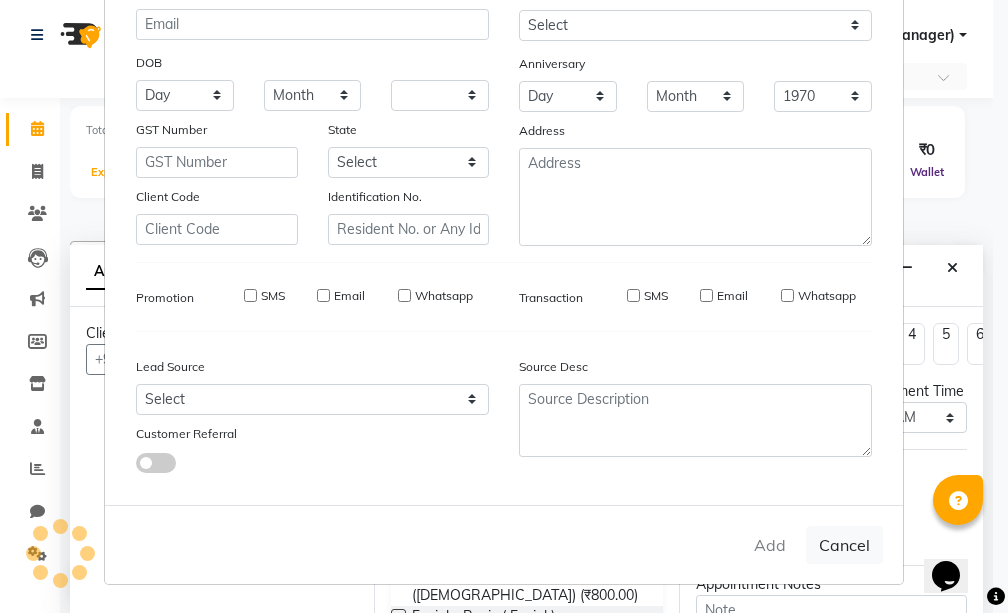 select 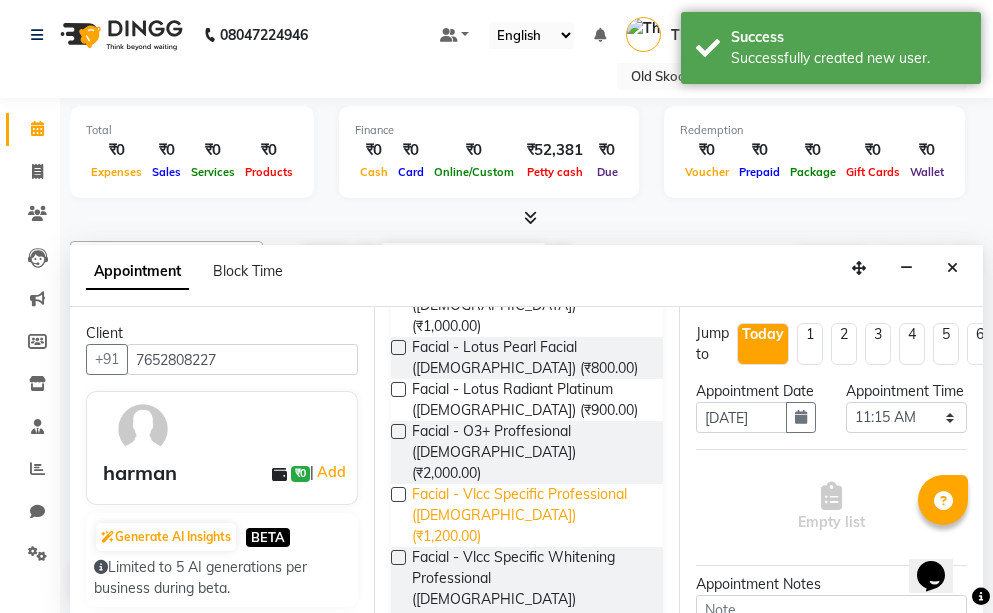 scroll, scrollTop: 600, scrollLeft: 0, axis: vertical 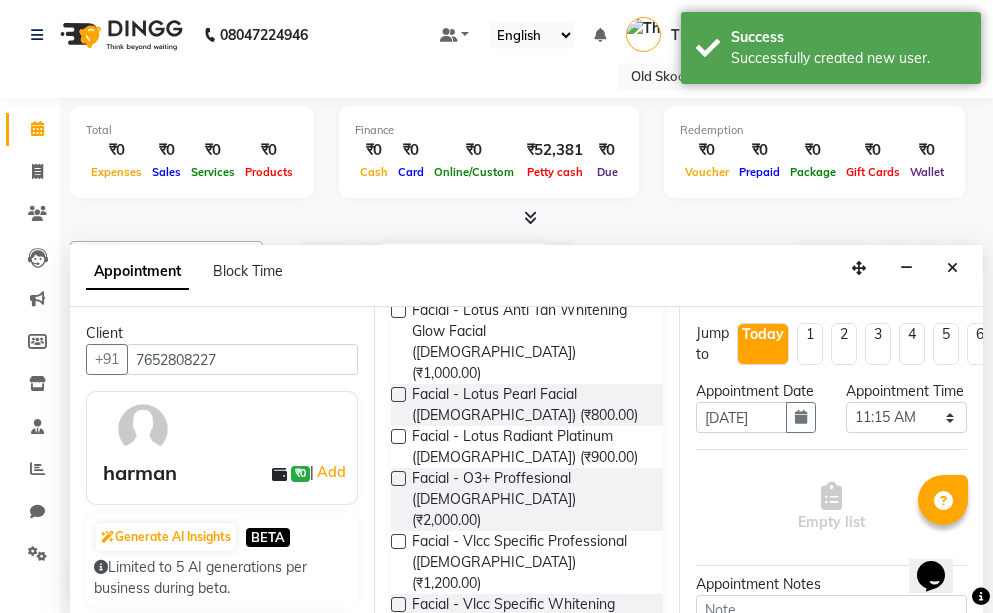 click on "HAIR" at bounding box center (526, 716) 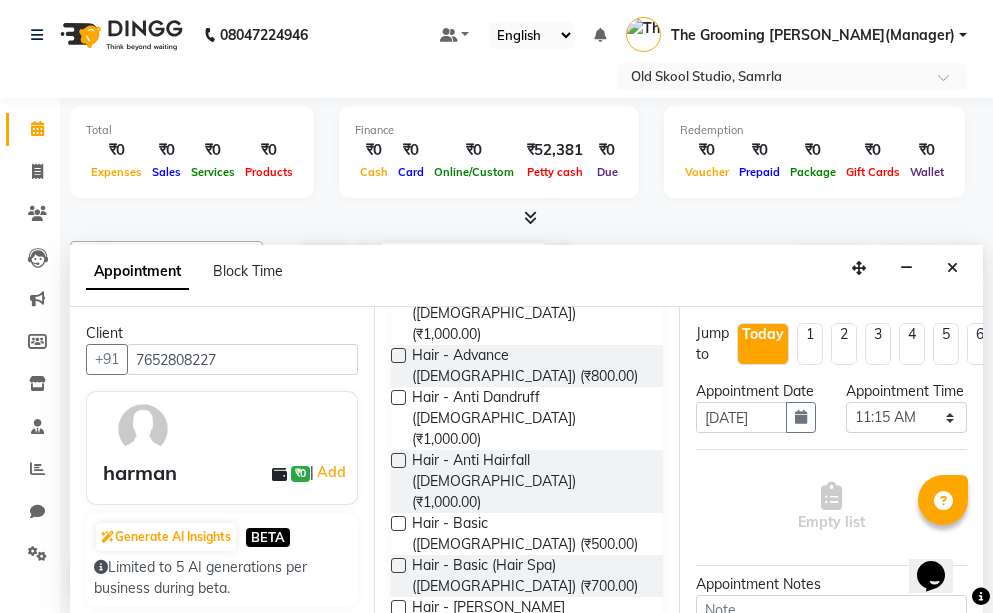 scroll, scrollTop: 1100, scrollLeft: 0, axis: vertical 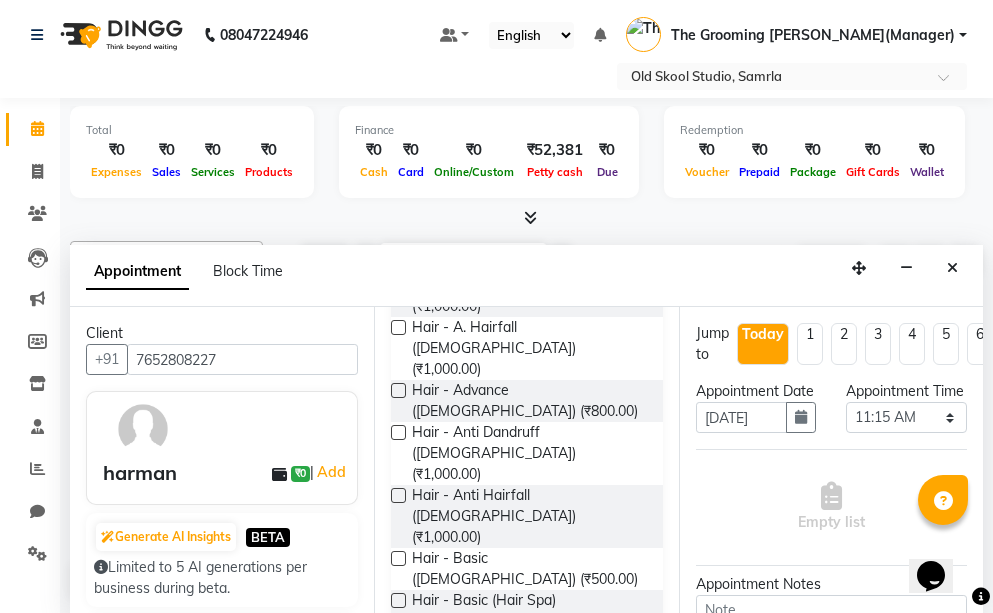 click on "Hair - Cutting ([DEMOGRAPHIC_DATA]) (₹150.00)" at bounding box center [529, 842] 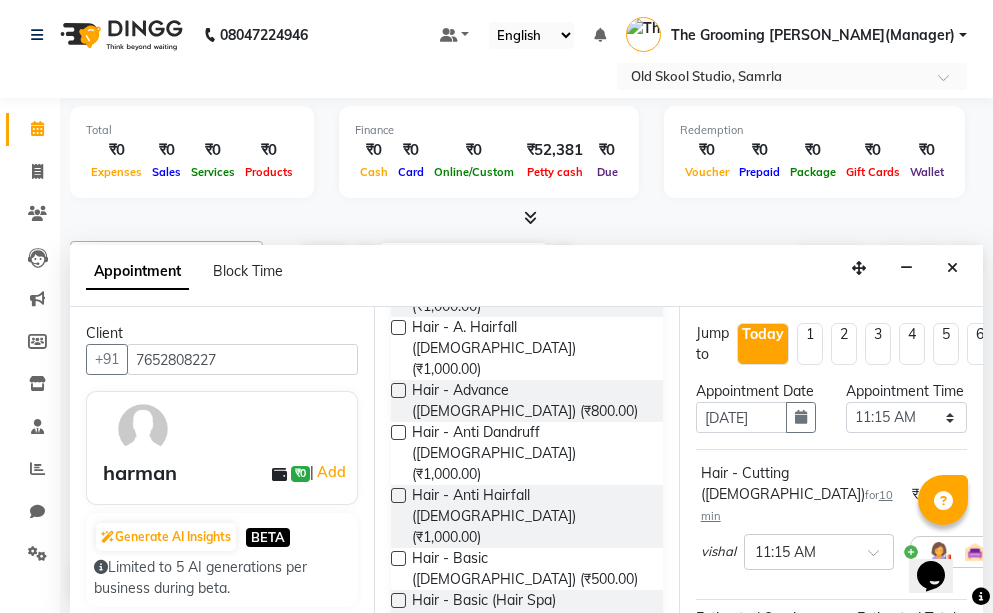click at bounding box center [398, 831] 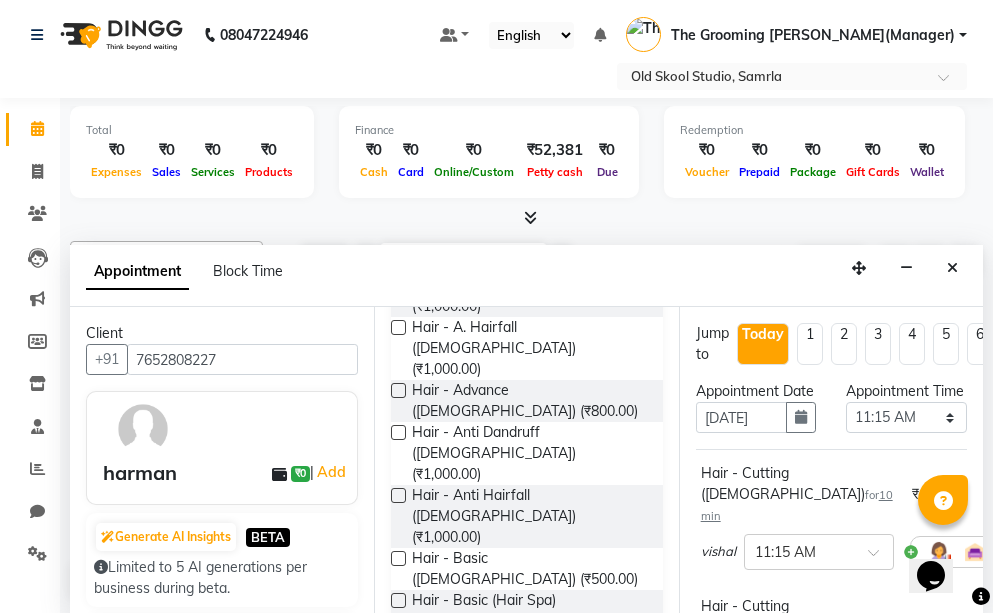 checkbox on "false" 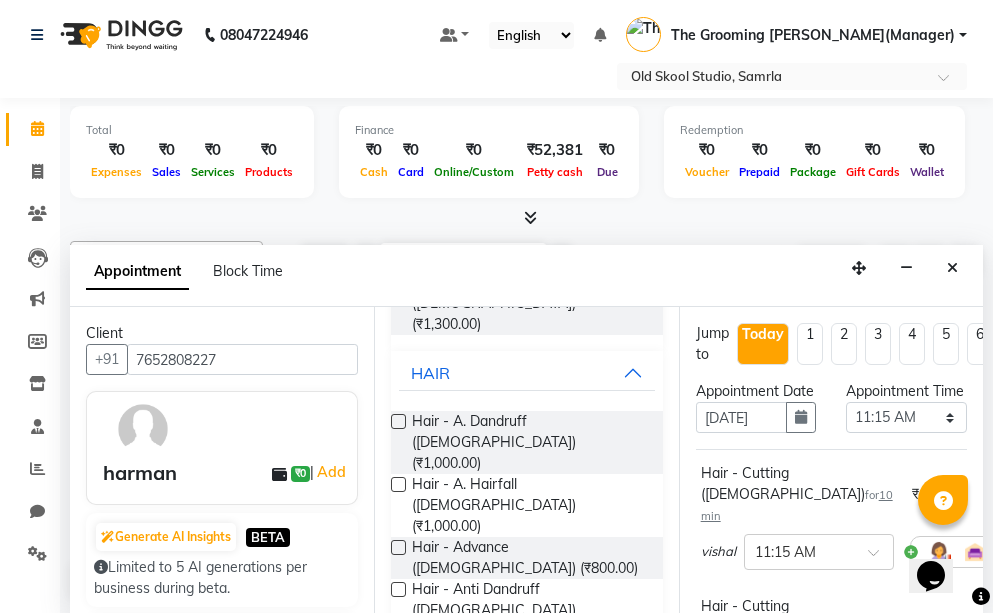 scroll, scrollTop: 900, scrollLeft: 0, axis: vertical 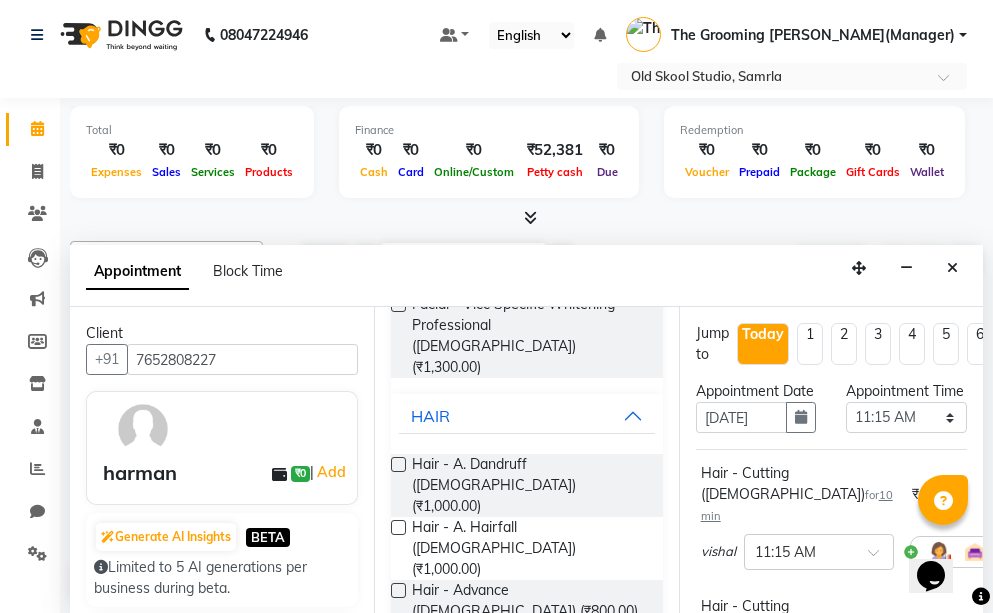 click on "Hair - [PERSON_NAME] ([DEMOGRAPHIC_DATA]) (₹100.00)" at bounding box center [529, 853] 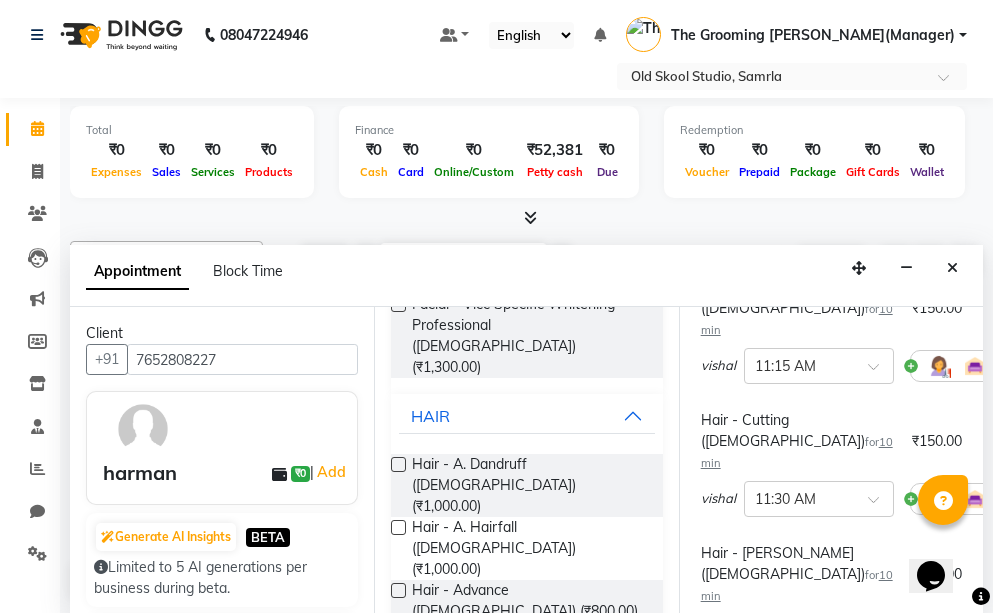 scroll, scrollTop: 100, scrollLeft: 0, axis: vertical 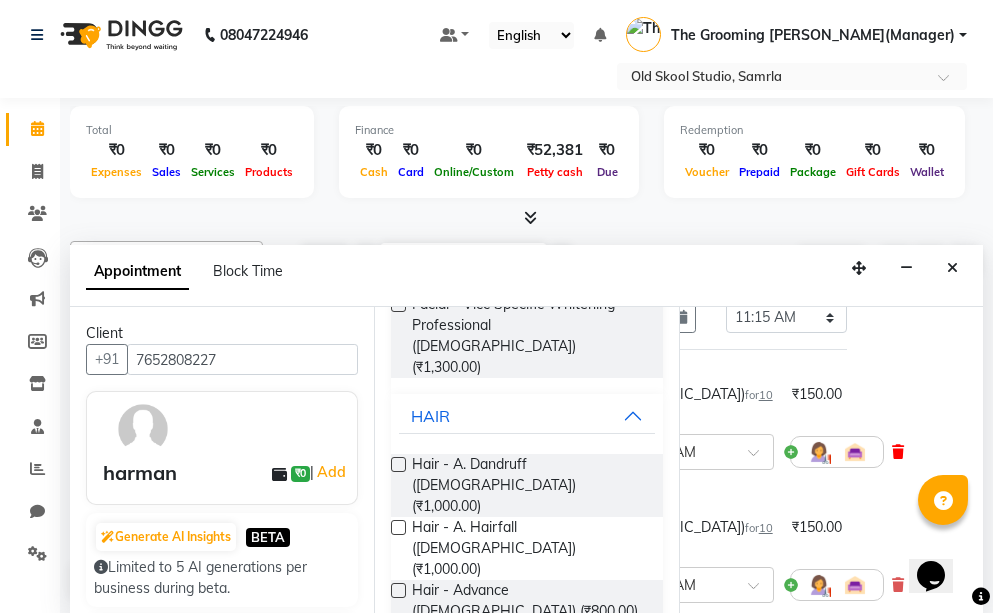 click at bounding box center [898, 452] 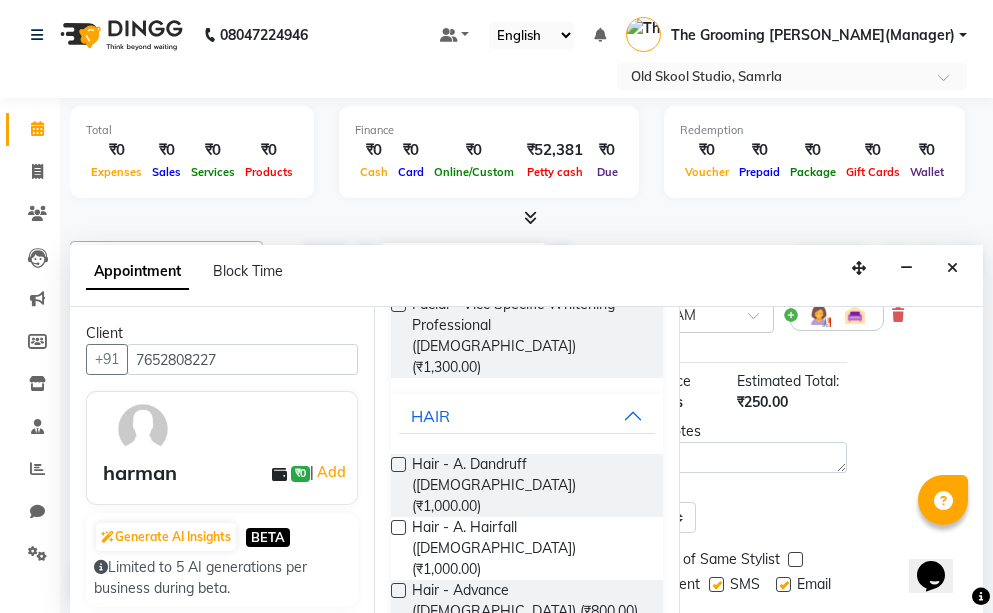 scroll, scrollTop: 327, scrollLeft: 120, axis: both 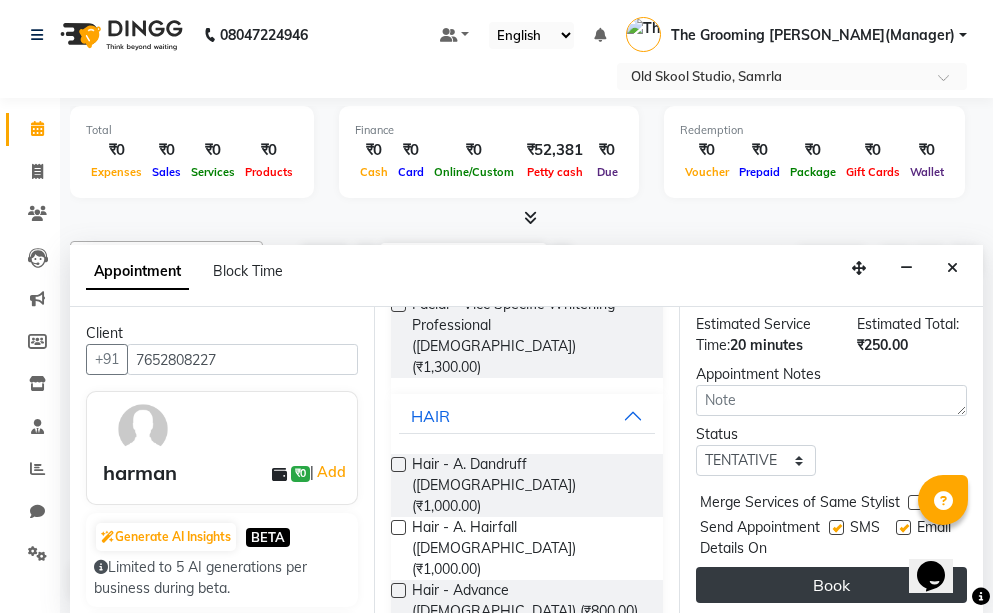 click on "Book" at bounding box center [831, 585] 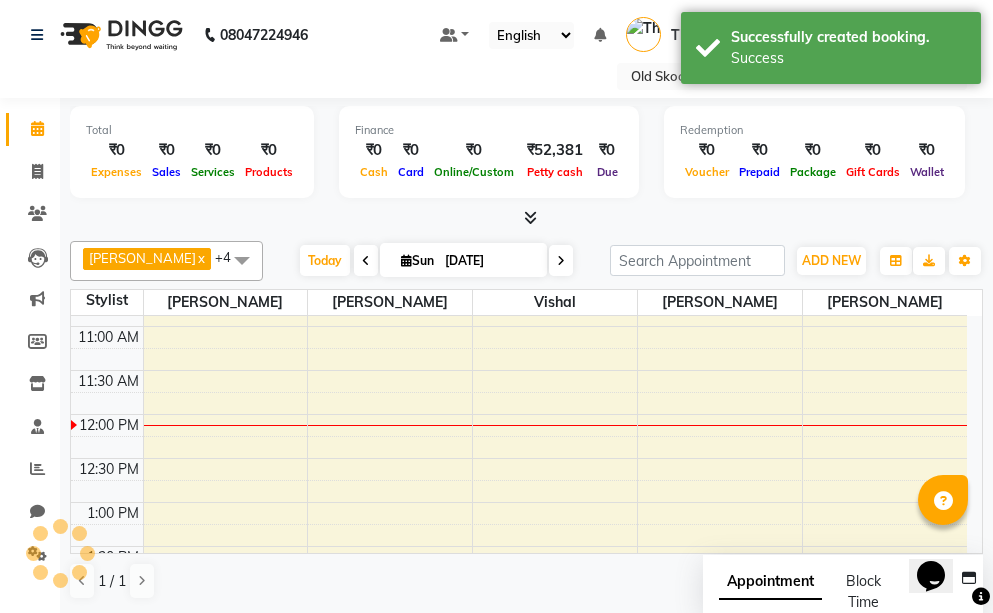 scroll, scrollTop: 0, scrollLeft: 0, axis: both 